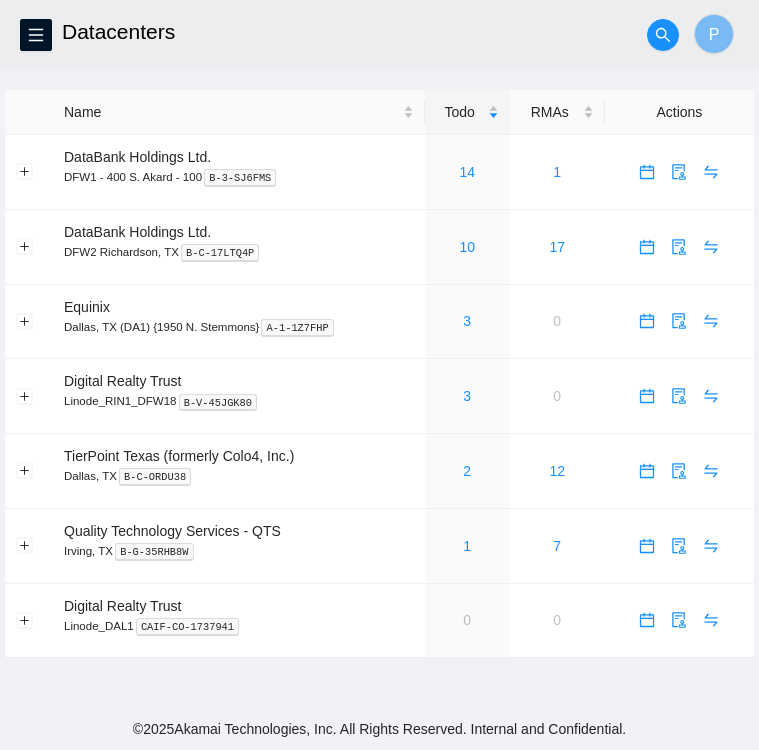 scroll, scrollTop: 0, scrollLeft: 0, axis: both 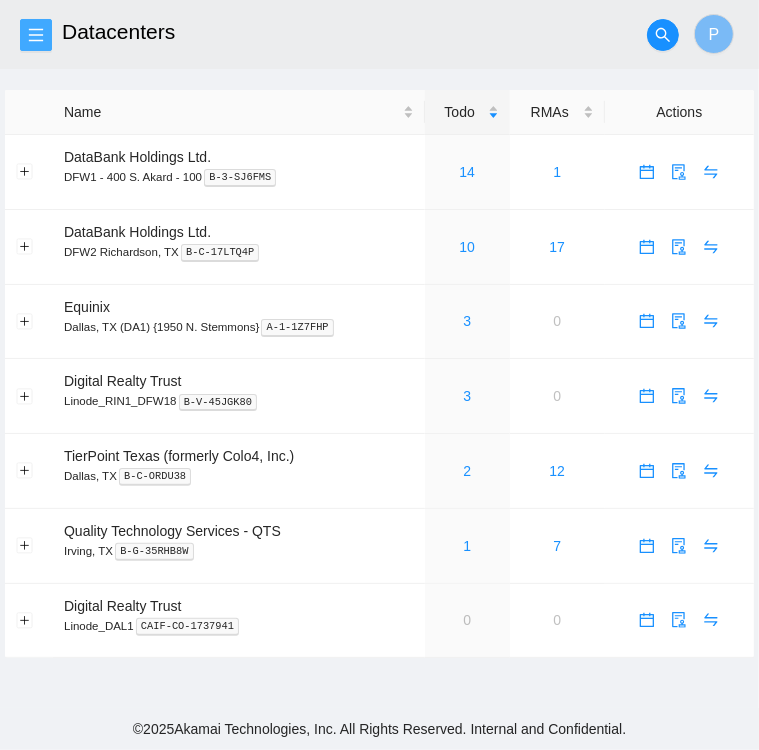 click 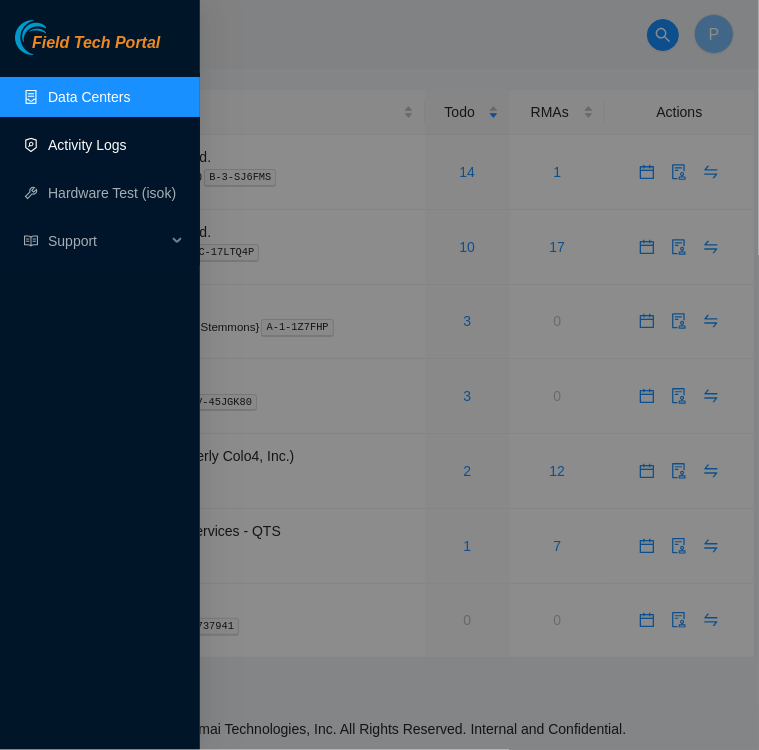 click on "Activity Logs" at bounding box center [87, 145] 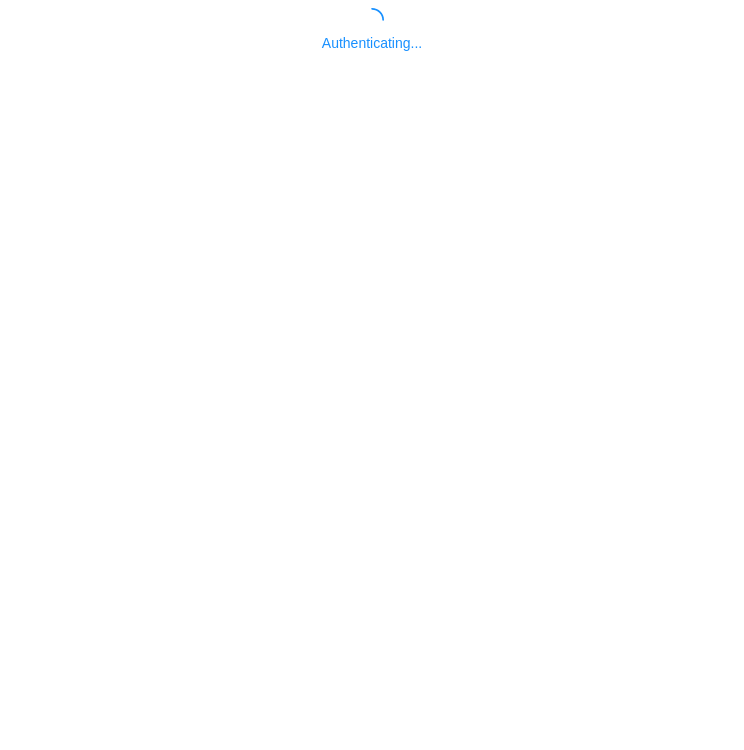 scroll, scrollTop: 0, scrollLeft: 0, axis: both 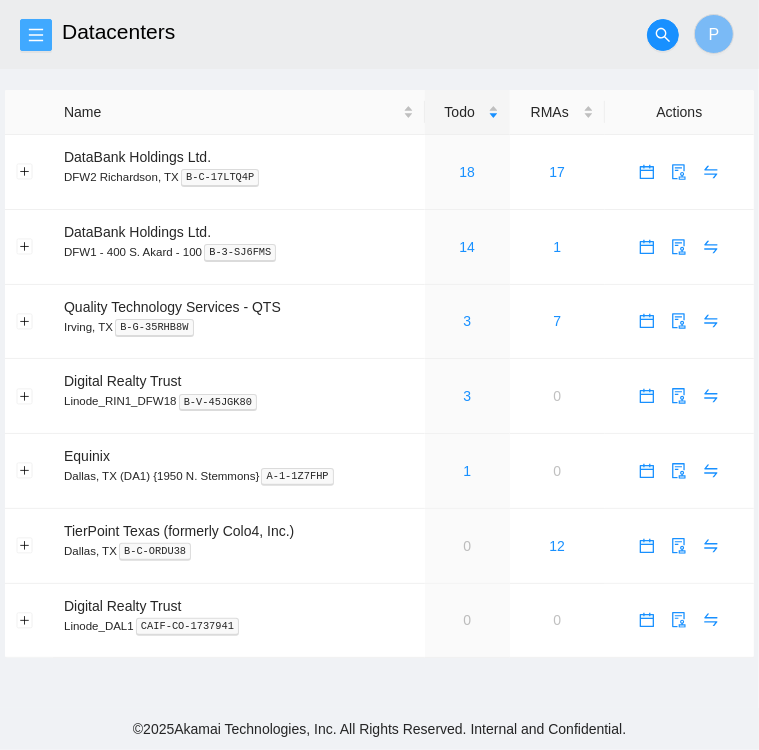 click 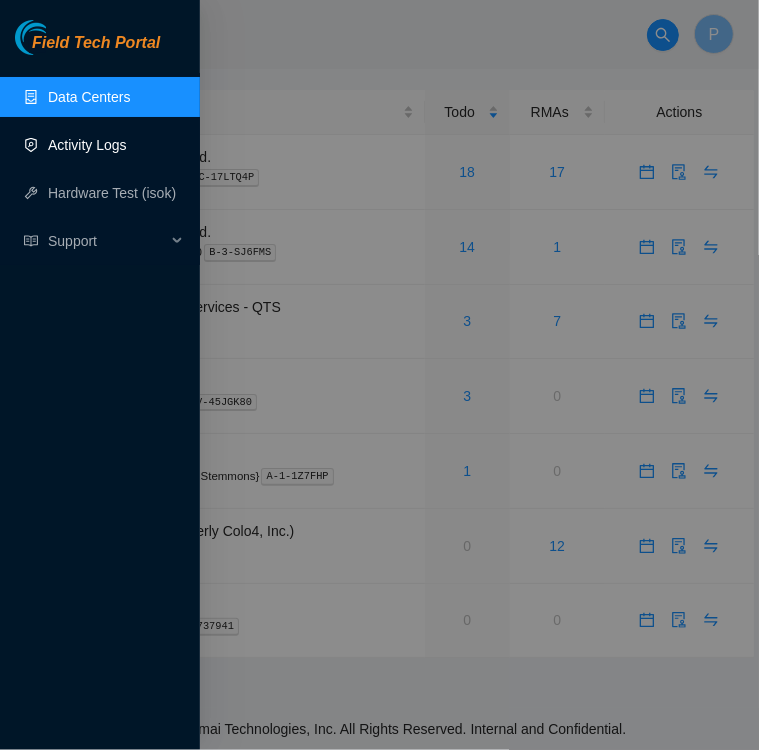 click on "Activity Logs" at bounding box center [87, 145] 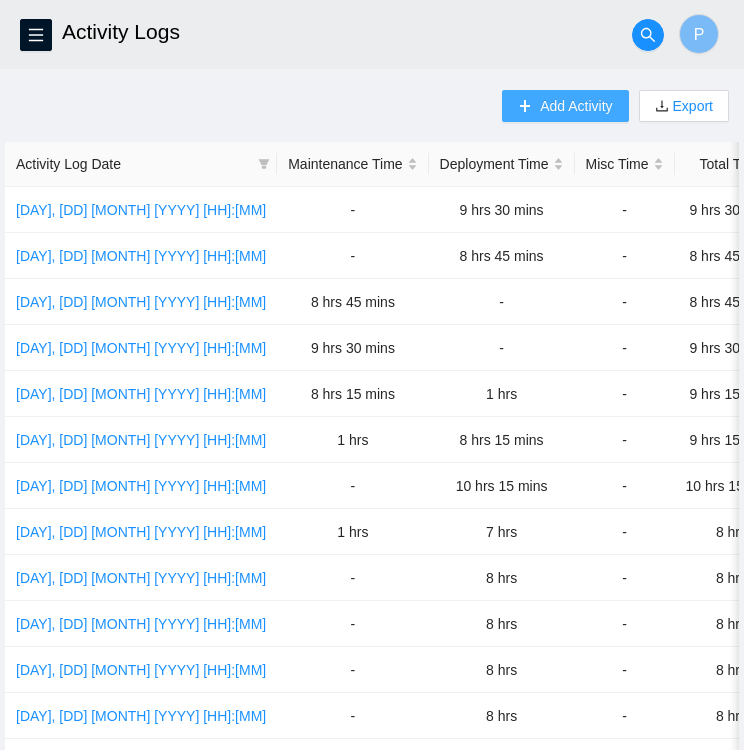 click on "Add Activity" at bounding box center [576, 106] 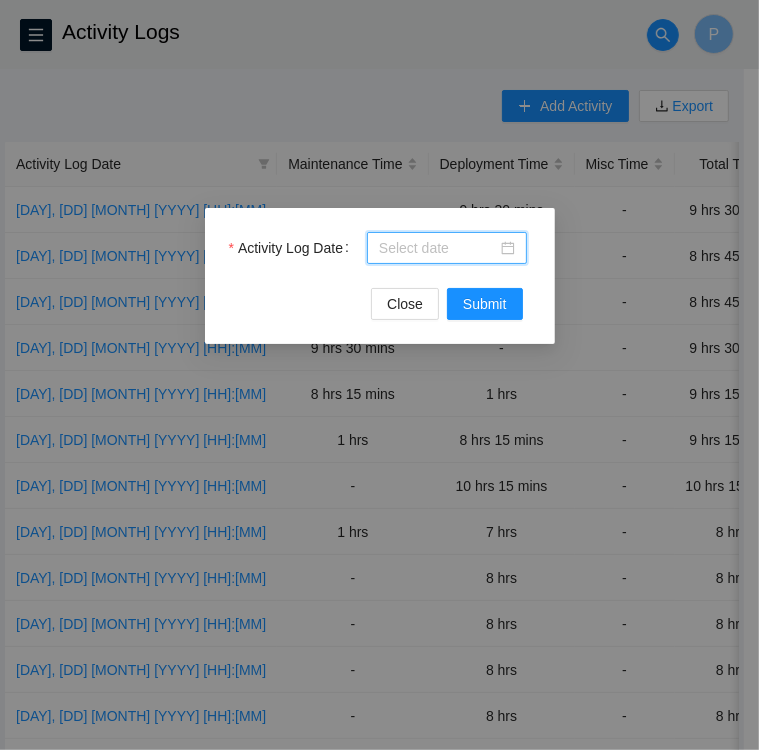 click on "Activity Log Date" at bounding box center (438, 248) 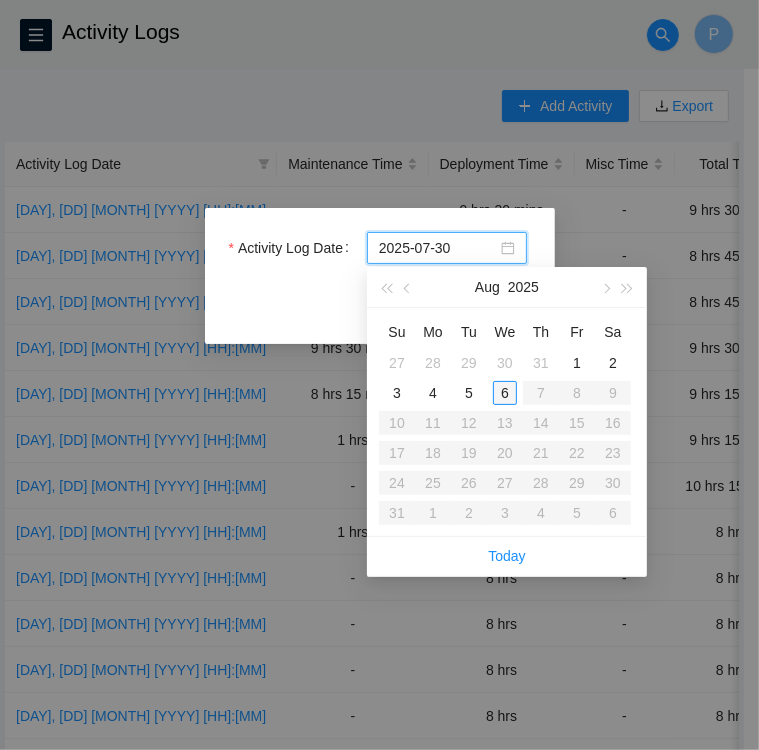type on "2025-08-06" 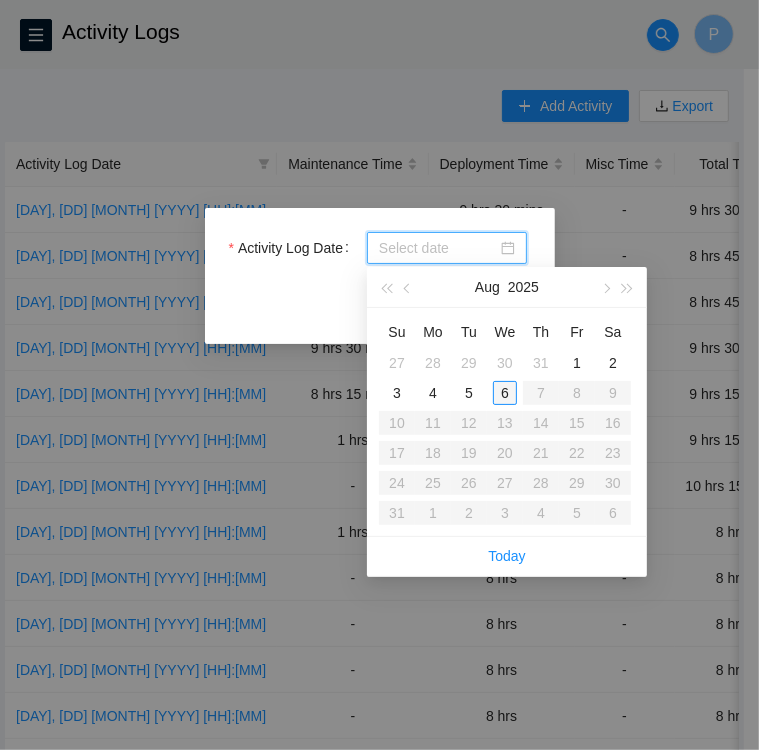 type on "2025-08-06" 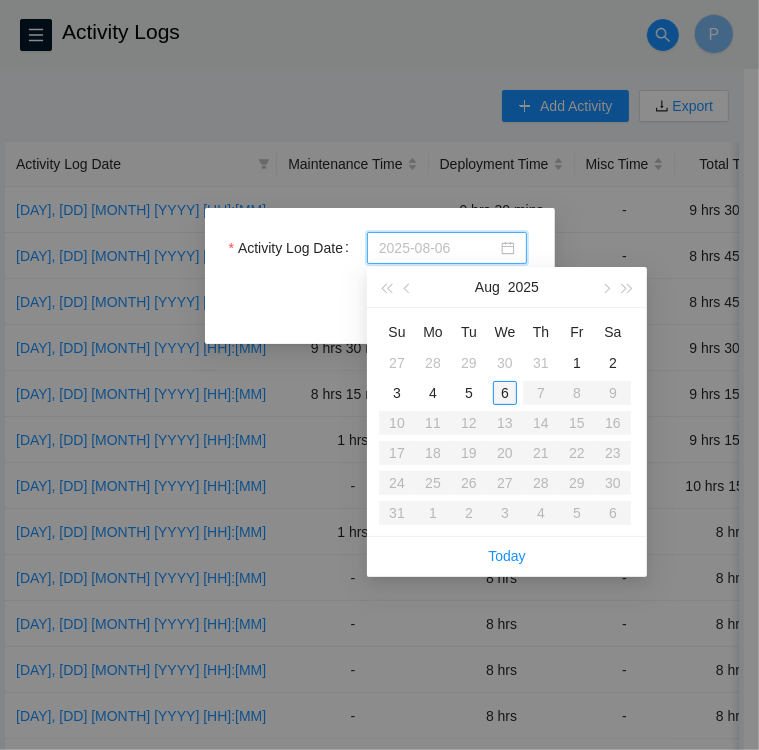 click on "6" at bounding box center (505, 393) 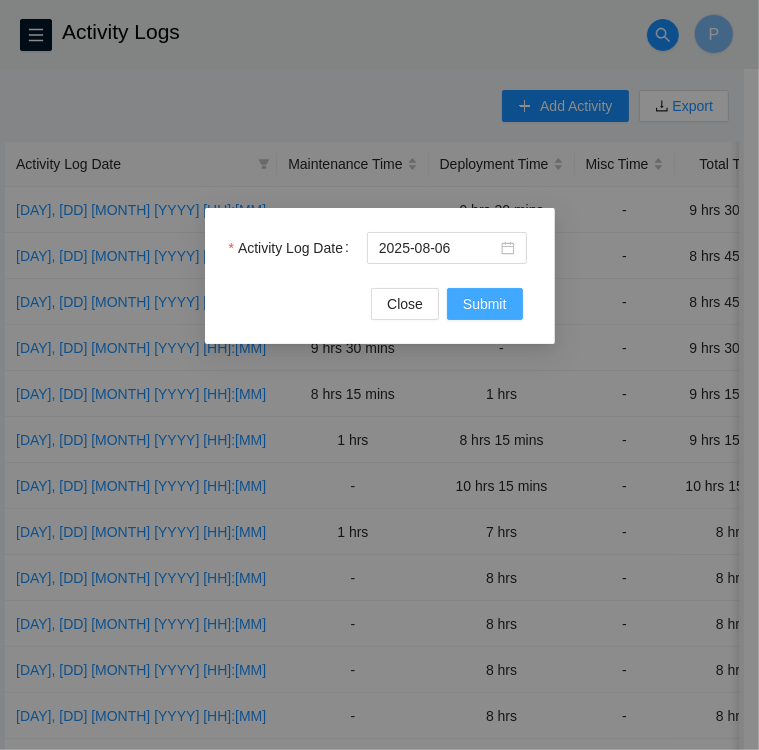 click on "Submit" at bounding box center (485, 304) 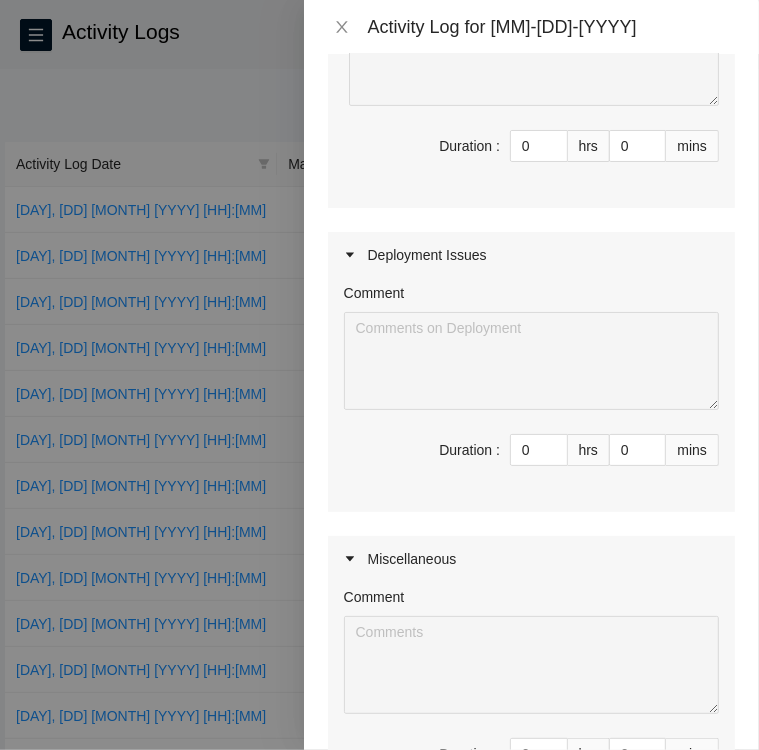 scroll, scrollTop: 310, scrollLeft: 0, axis: vertical 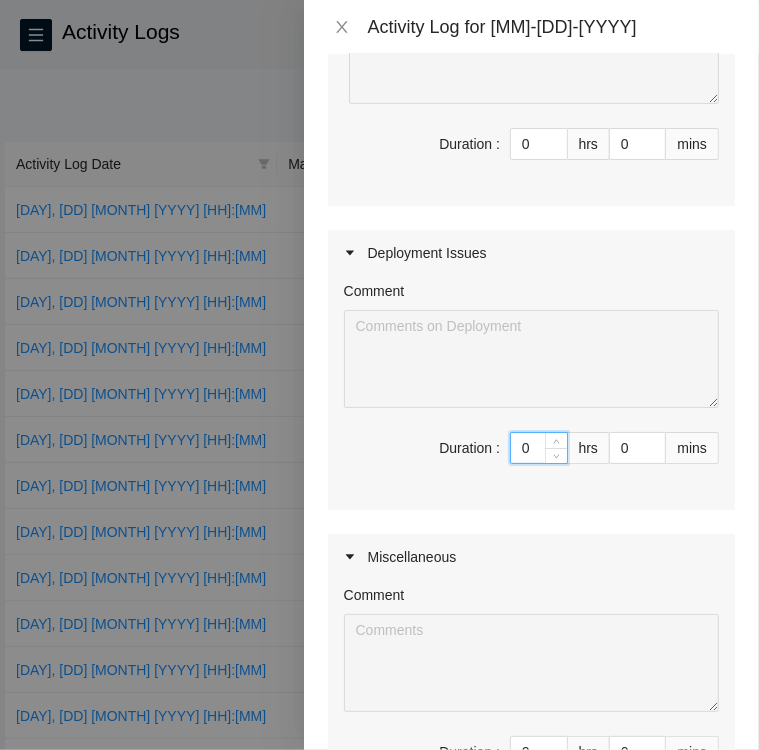 click on "0" at bounding box center (539, 448) 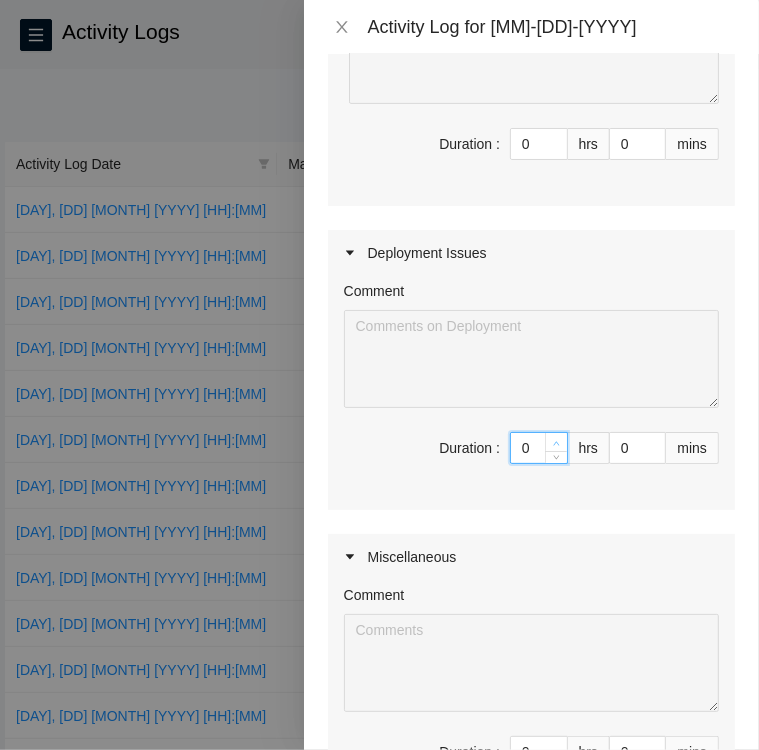type on "1" 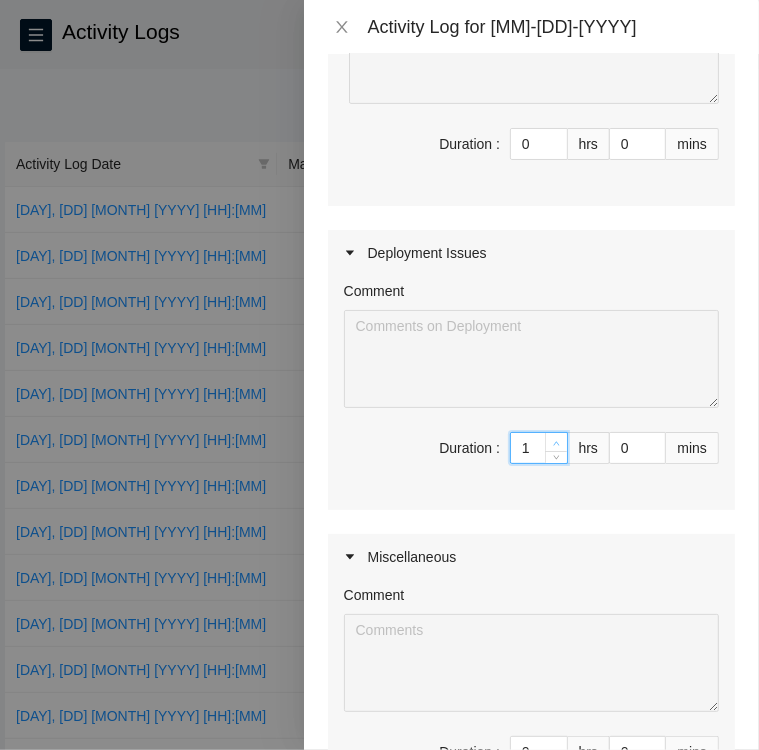 click 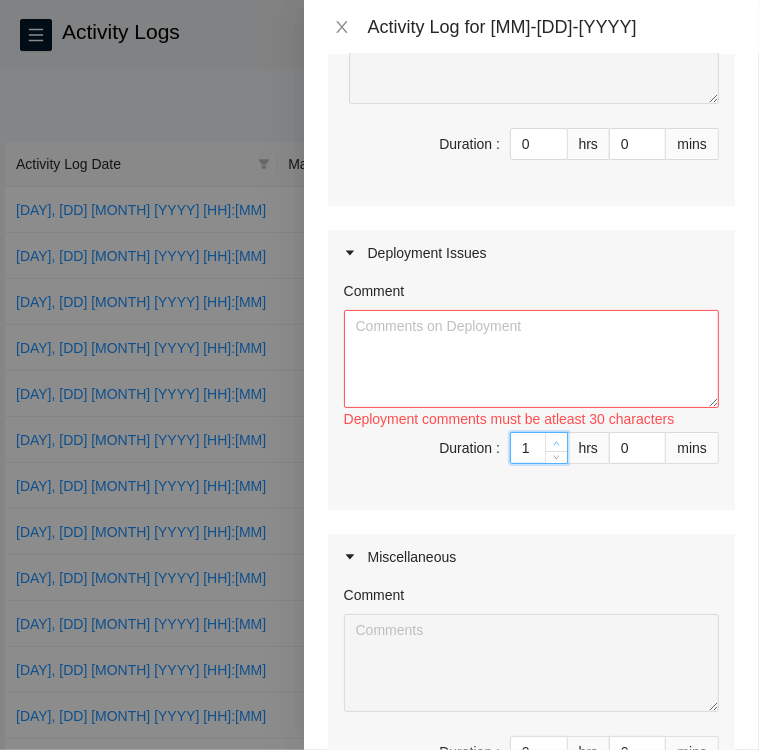 type on "2" 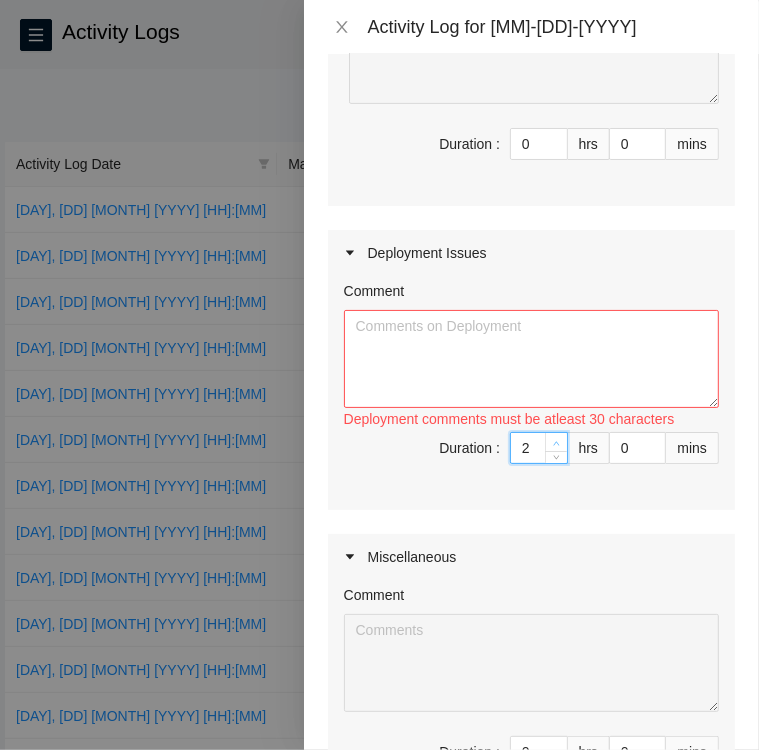 click 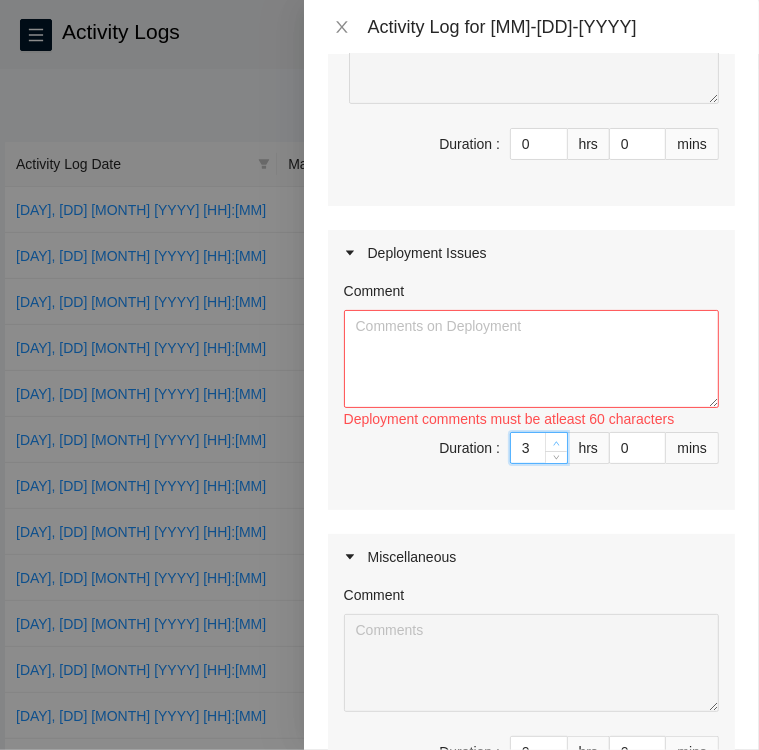 click 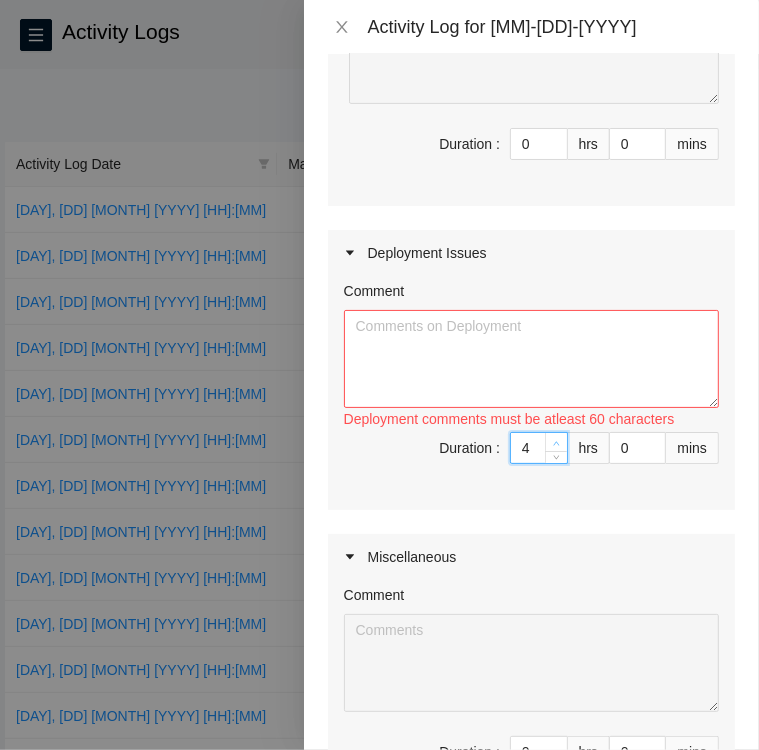 click 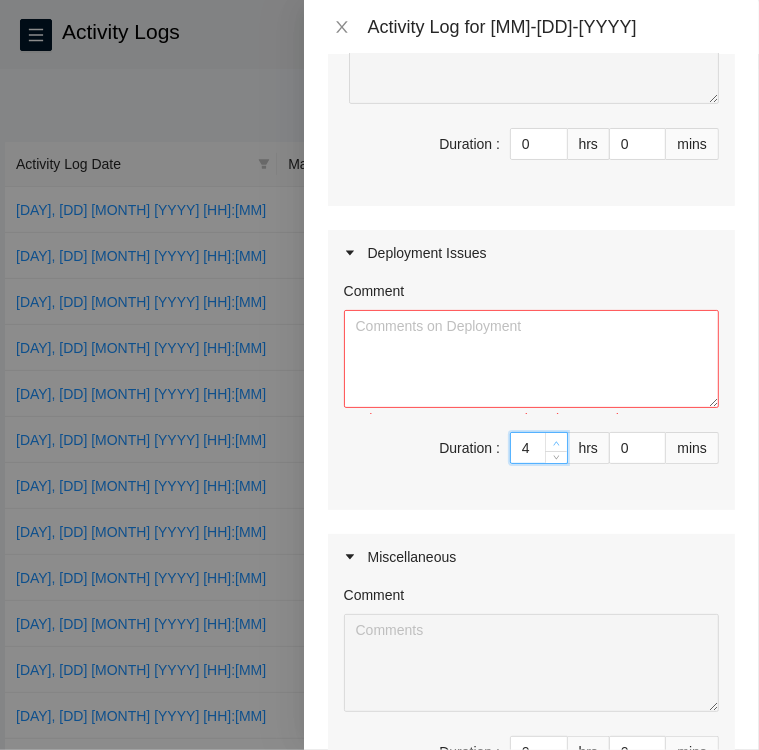 type on "5" 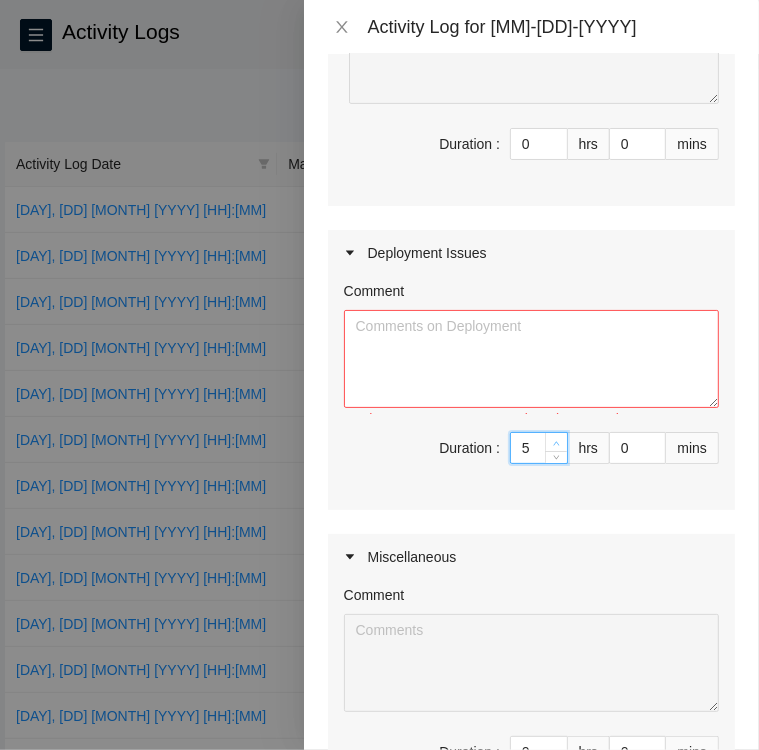 click 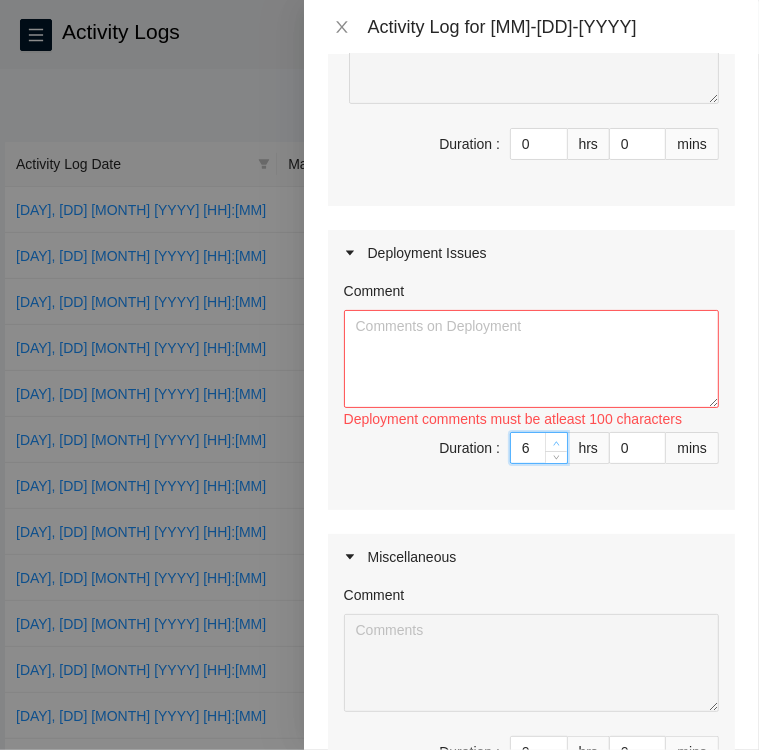 click 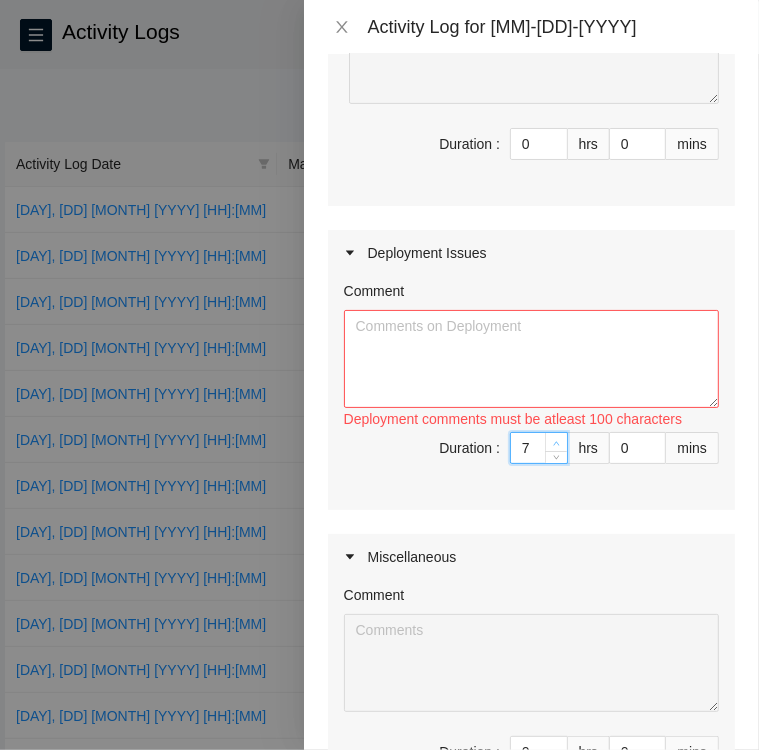 click 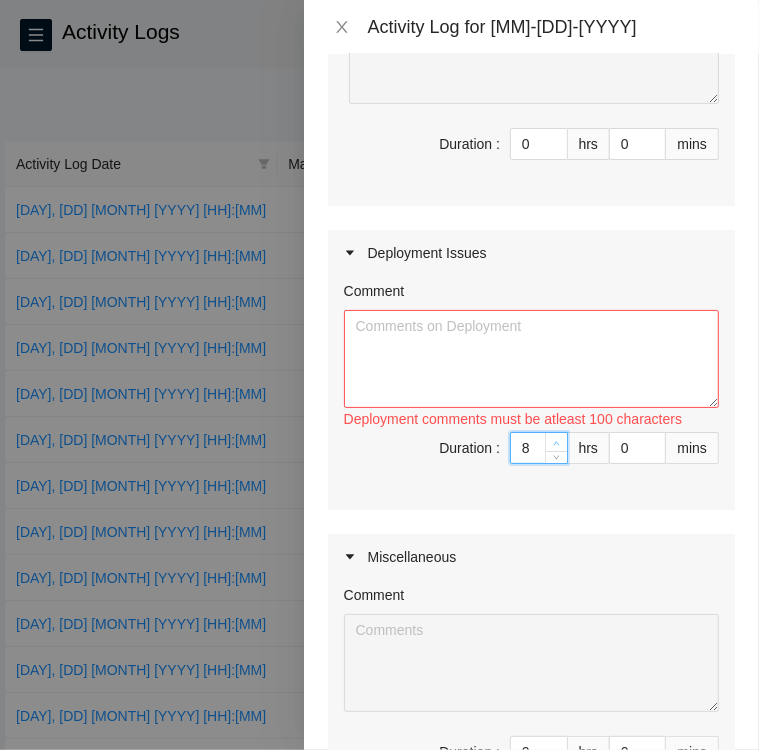 click 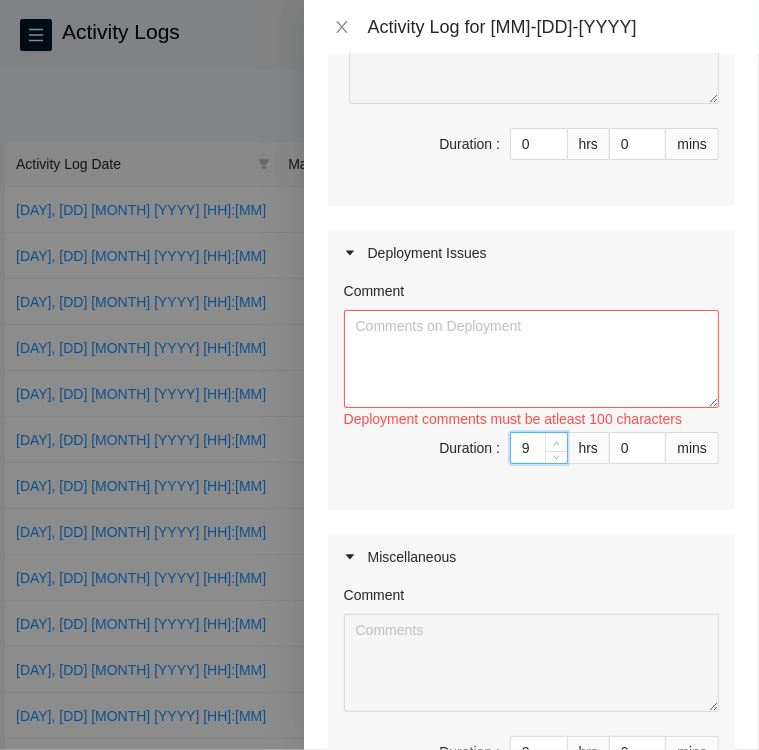 click 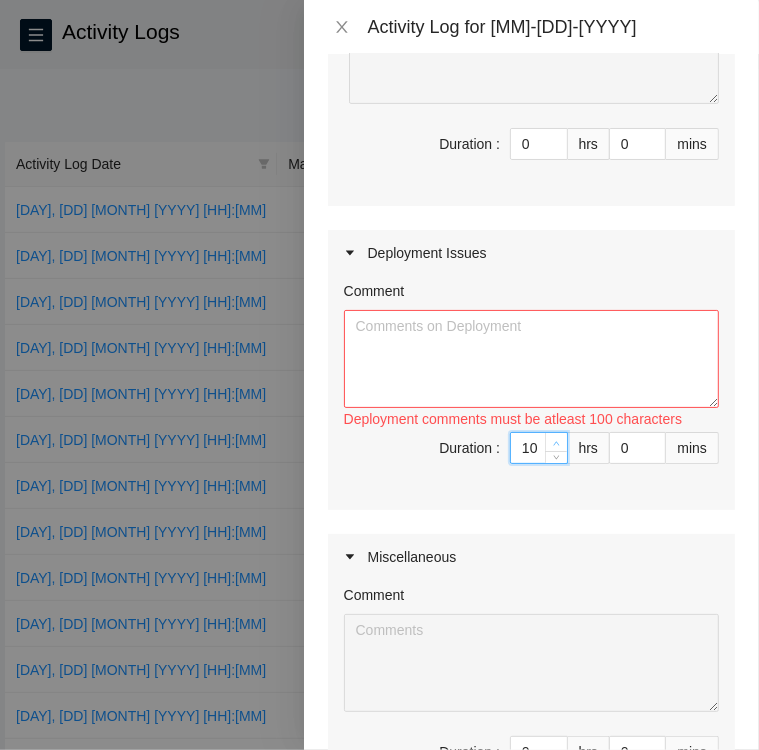 click 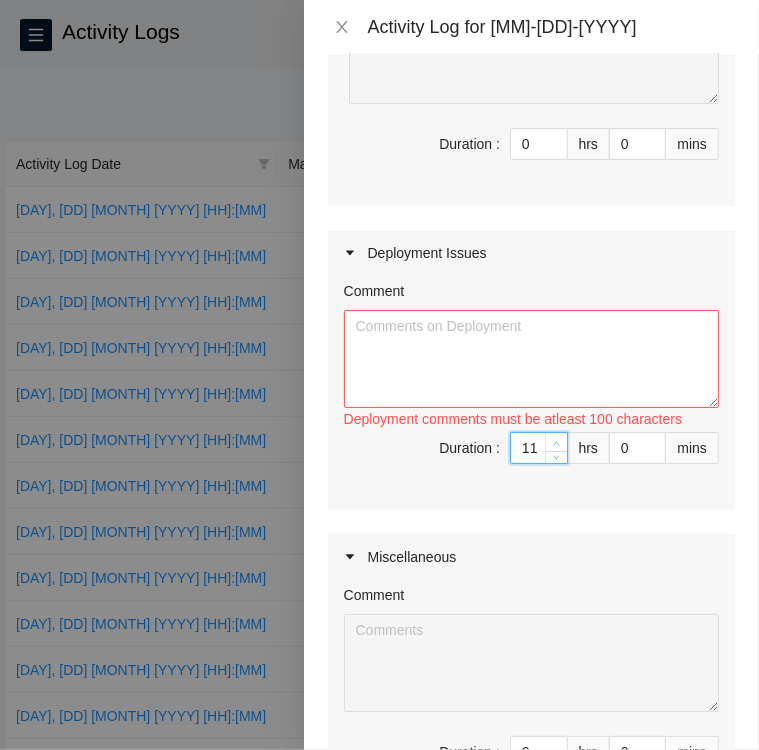 click 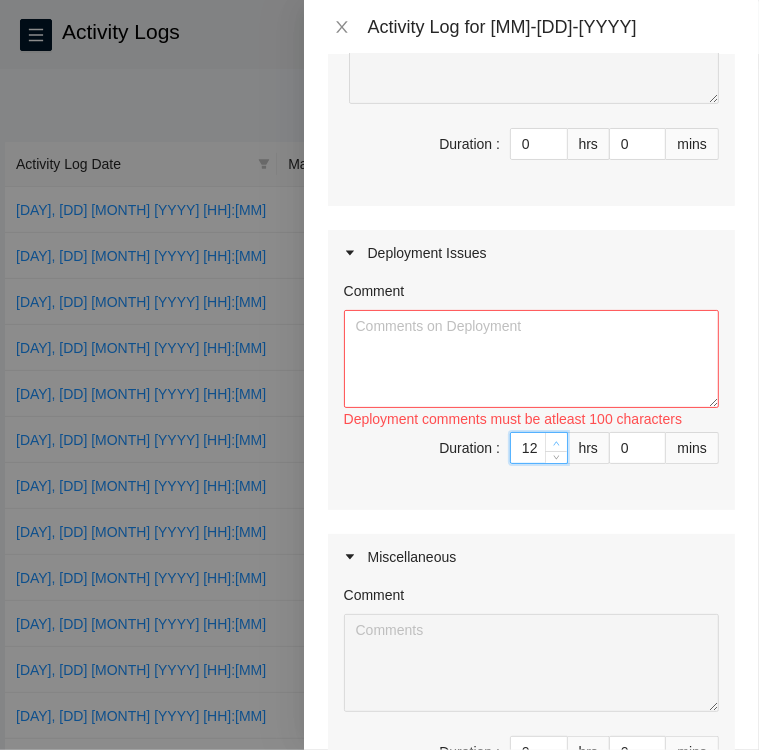 click 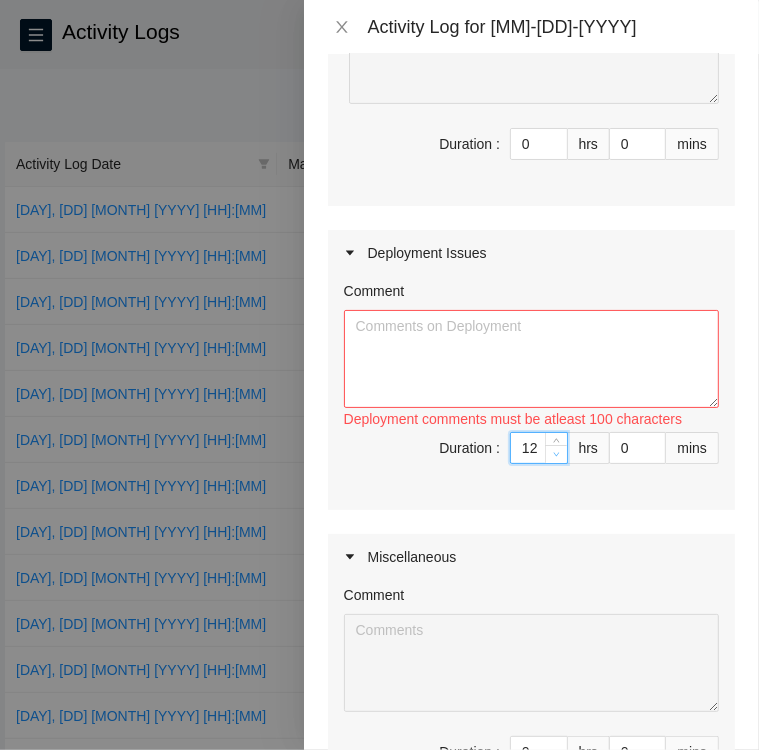 type on "11" 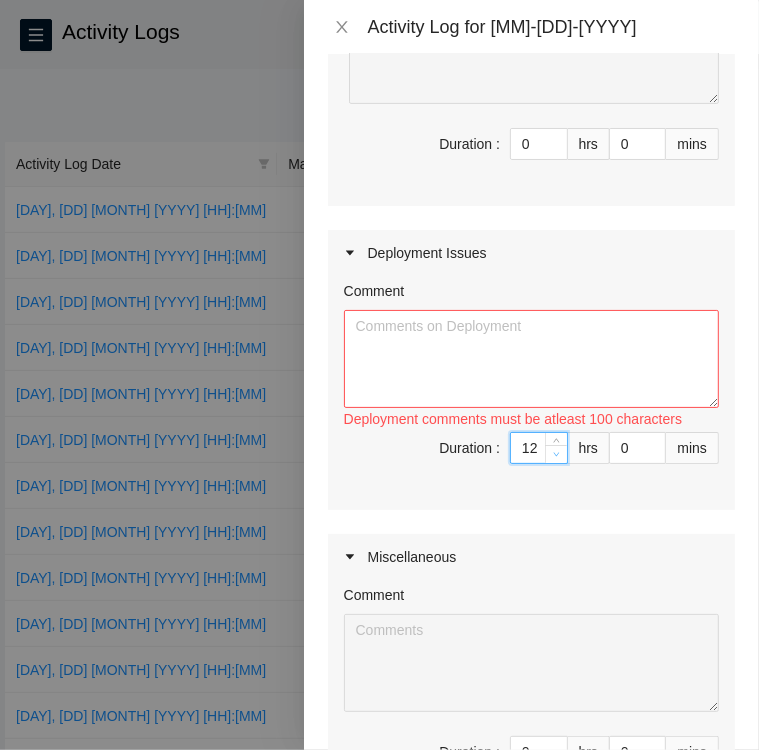 type on "11" 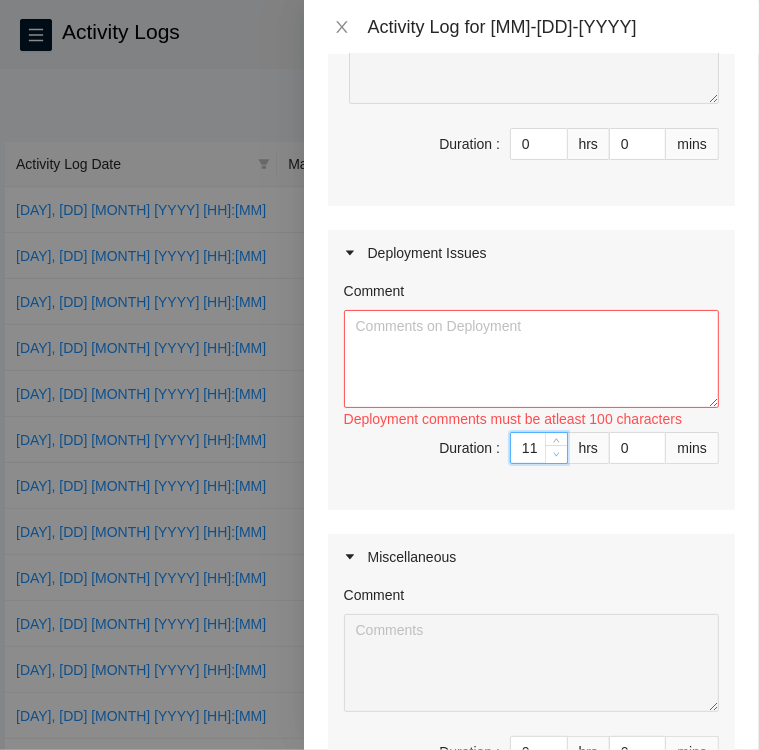 click 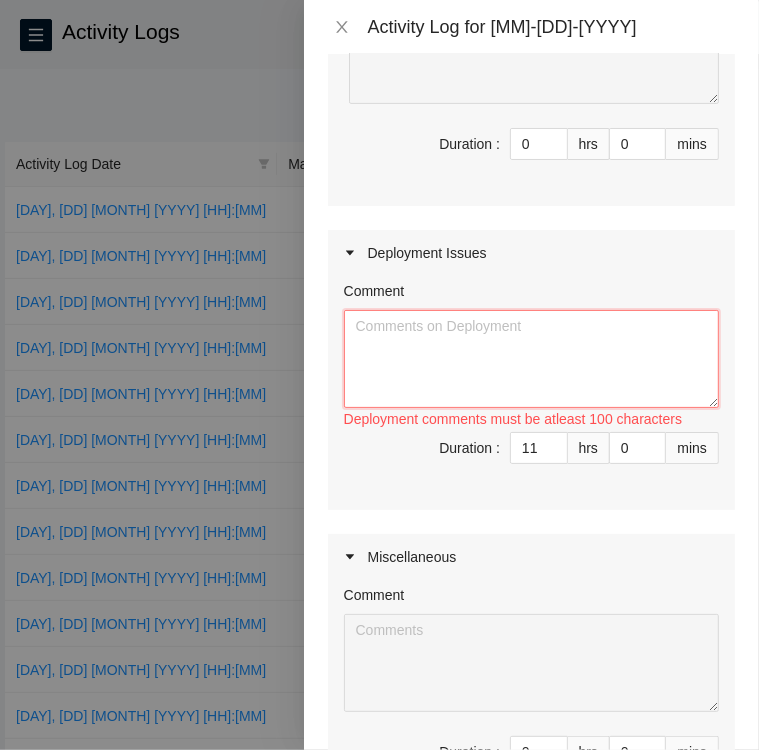 click on "Comment" at bounding box center (531, 359) 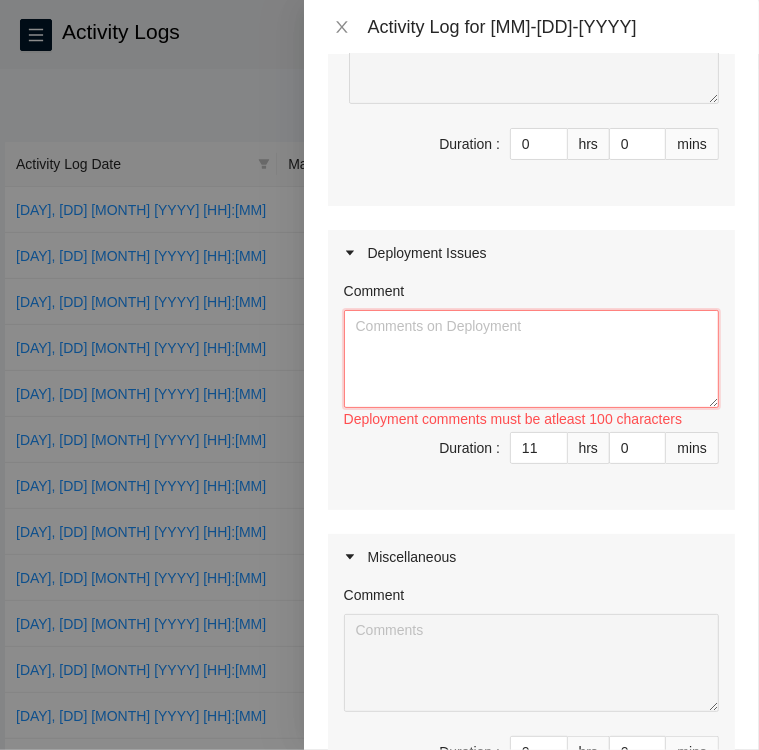 click on "Comment" at bounding box center (531, 359) 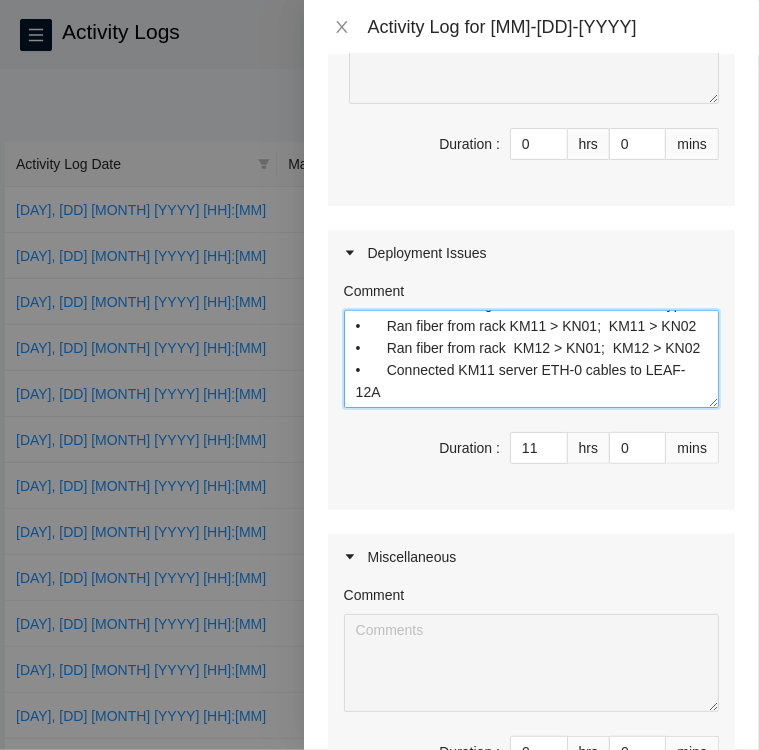 scroll, scrollTop: 352, scrollLeft: 0, axis: vertical 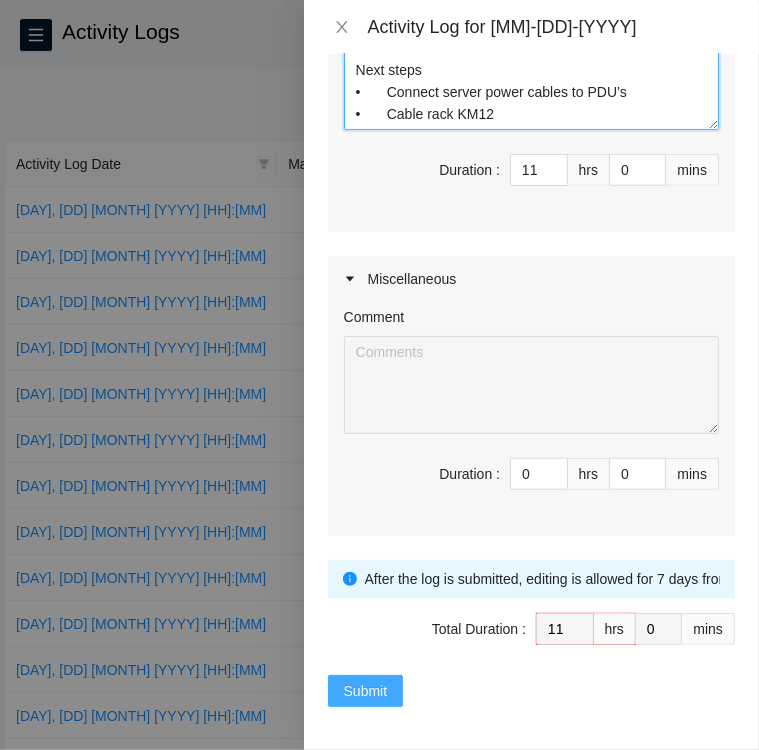 type on "•	Checked FT Portal for any Critical tickets.
•	Continued working on DP77376.
•	Reviewed Google Sheets doc for port-to-port connections.
•	Looked at H&E guide for reference on cable types.
•	Ran fiber from rack KM11 > KN01;  KM11 > KN02
•	Ran fiber from rack  KM12 > KN01;  KM12 > KN02
•	Connected KM11 server ETH-0 cables to LEAF-12A
•	Connected KM11 servers ETH-1 cables to LEAF-12B
•	Connected KM11 servers ETH-3 cables to FE19
•	Connected KM11 servers ETH-4 cables to BE19
Next steps
•	Connect server power cables to PDU’s
•	Cable rack KM12" 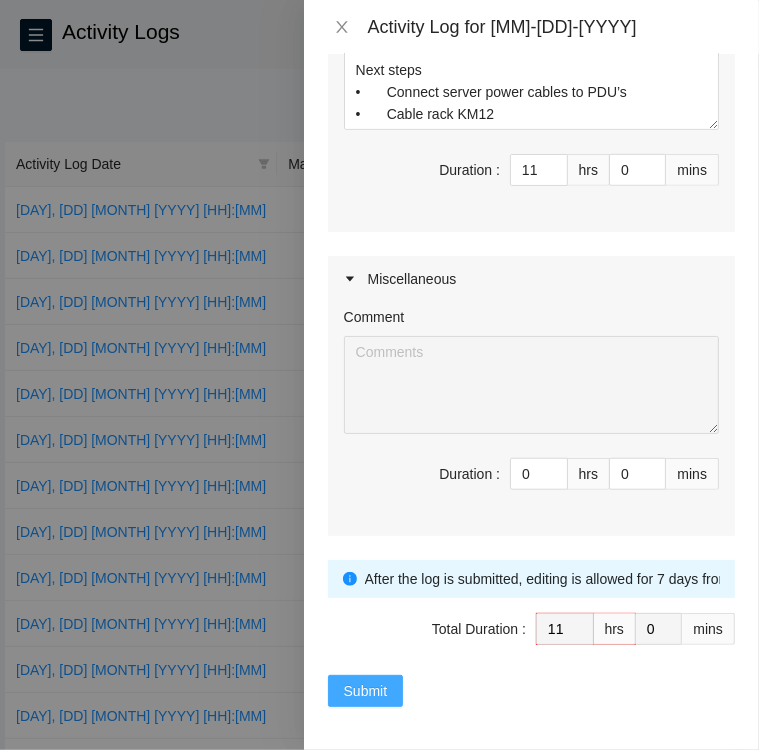 click on "Submit" at bounding box center (366, 691) 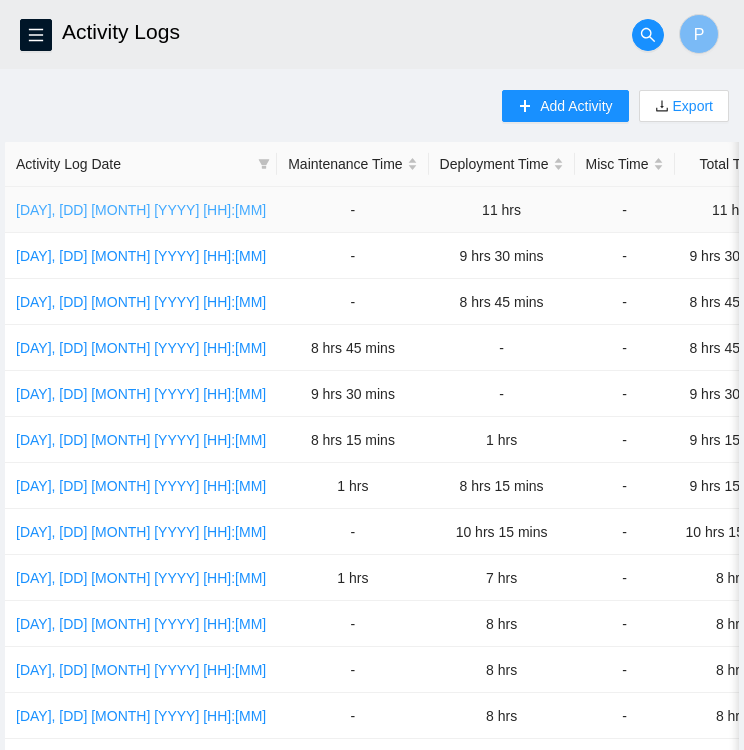click on "[DAY], [DD] [MONTH] [YYYY] [HH]:[MM]" at bounding box center [141, 210] 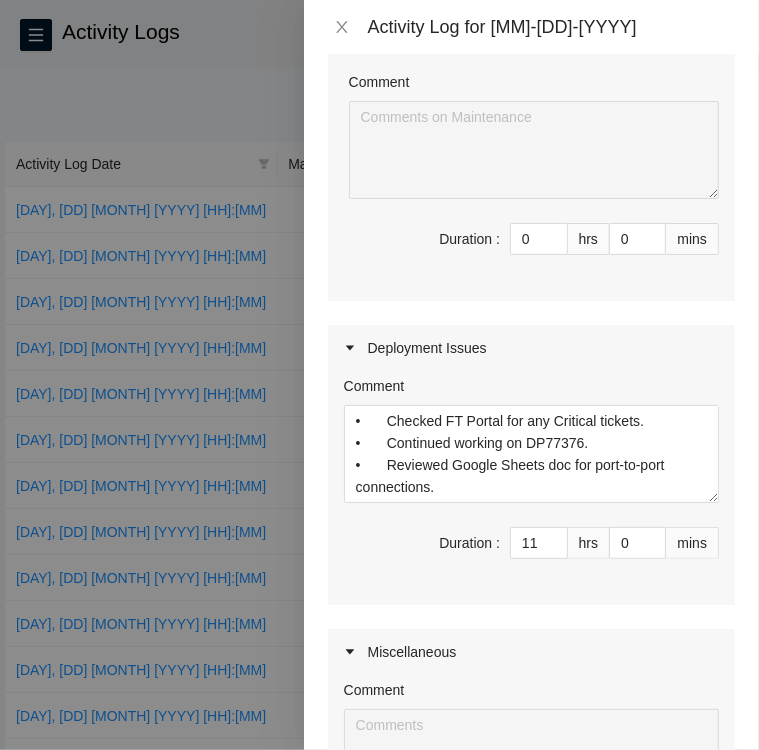 scroll, scrollTop: 218, scrollLeft: 0, axis: vertical 